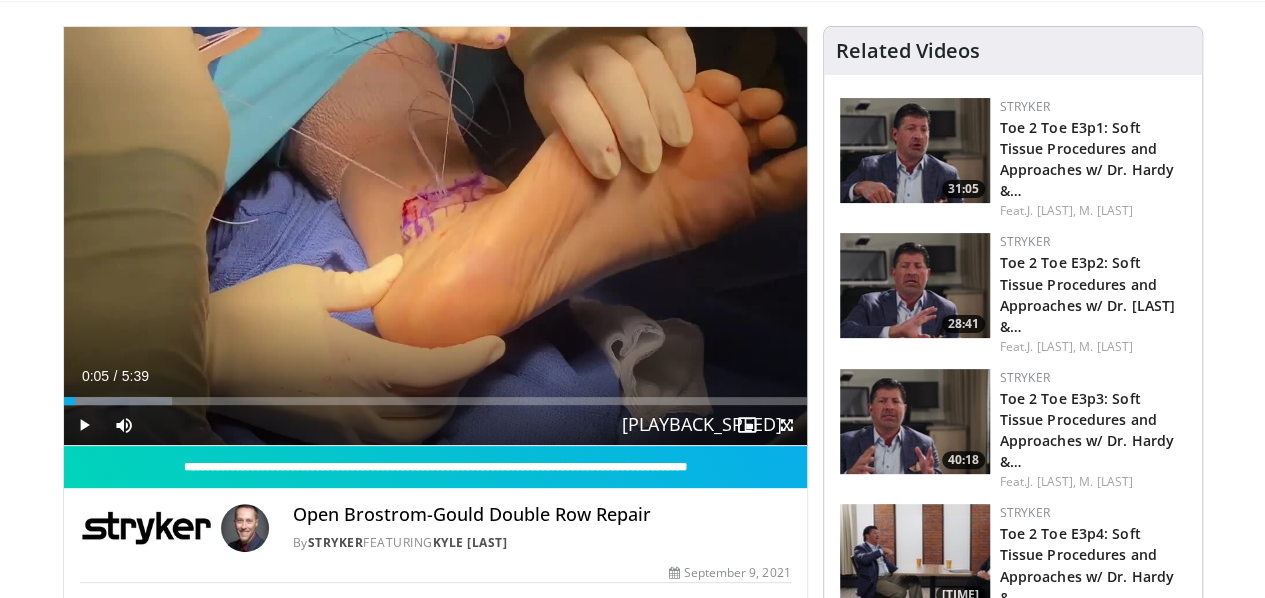 scroll, scrollTop: 92, scrollLeft: 0, axis: vertical 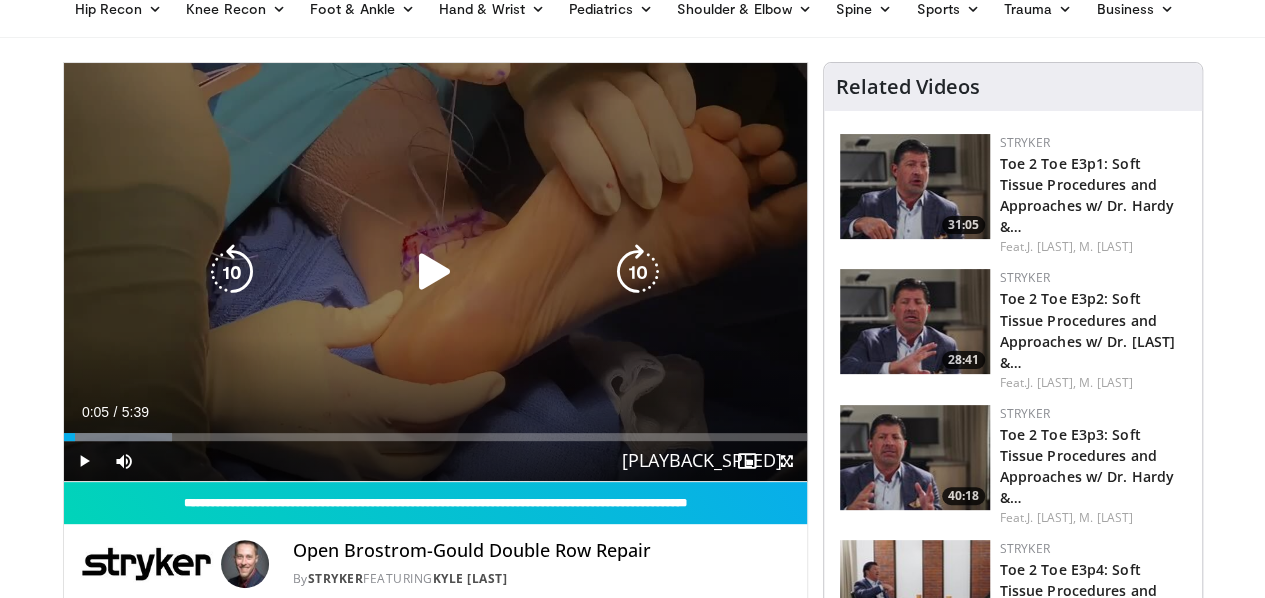 click at bounding box center (435, 272) 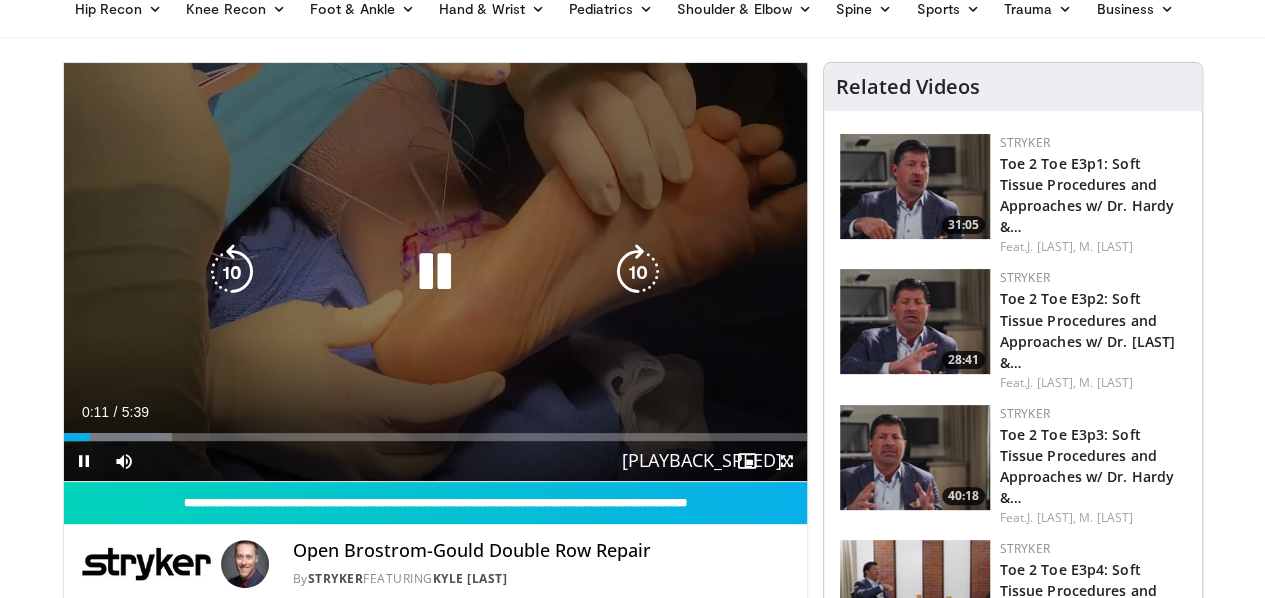 type 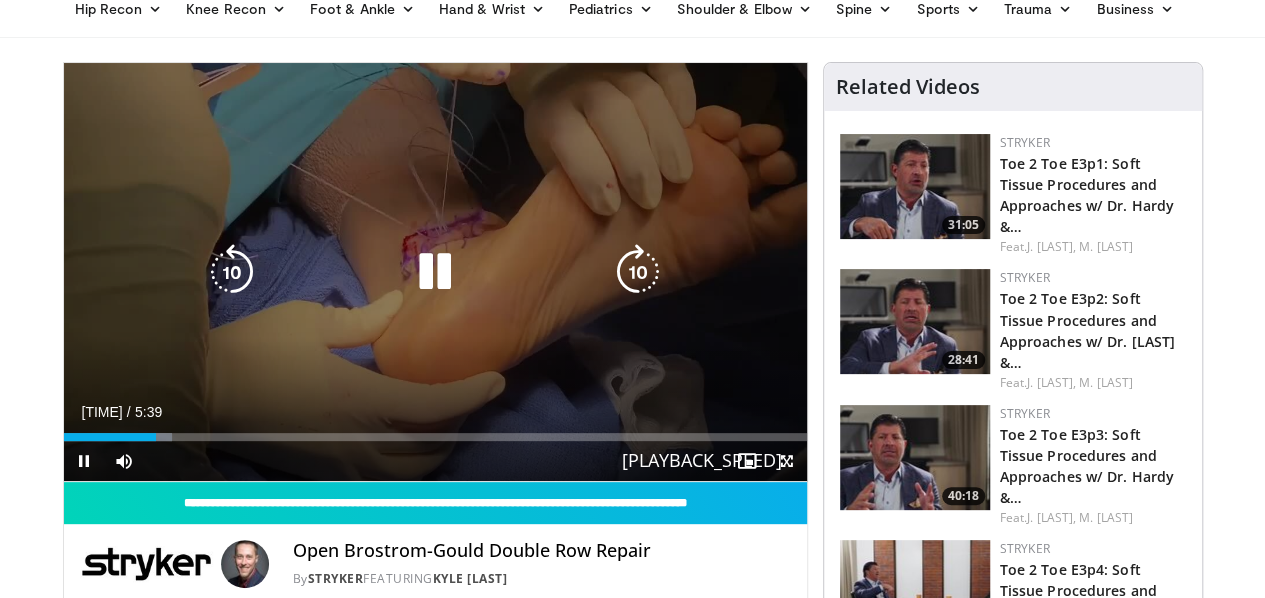 click at bounding box center (435, 272) 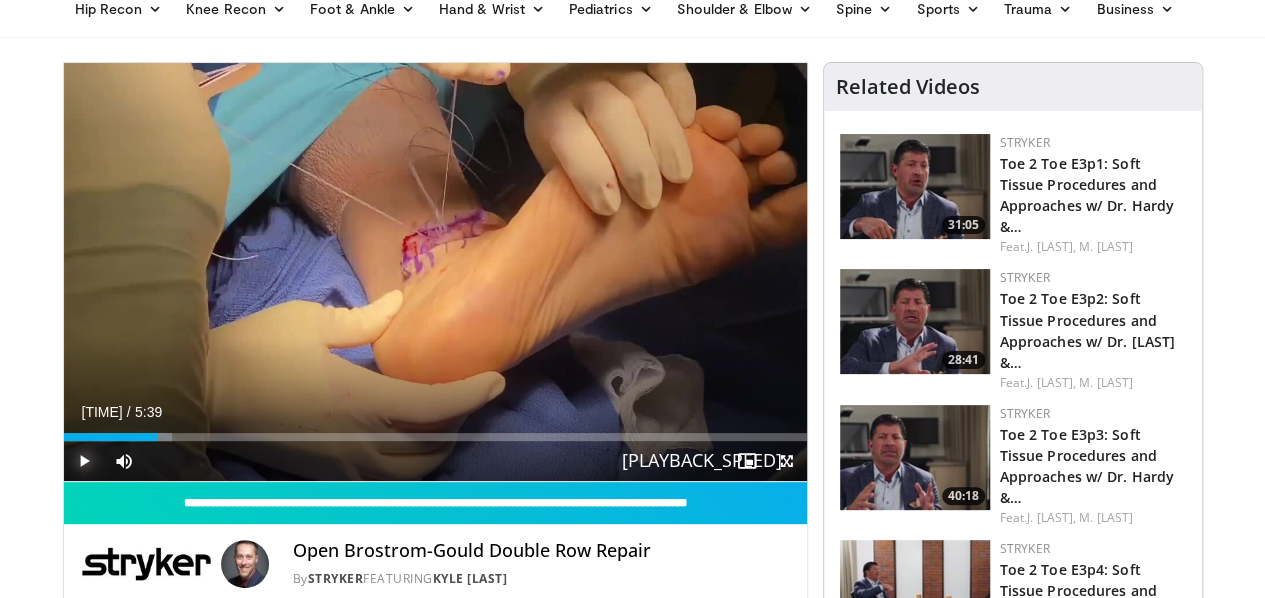 click at bounding box center [84, 461] 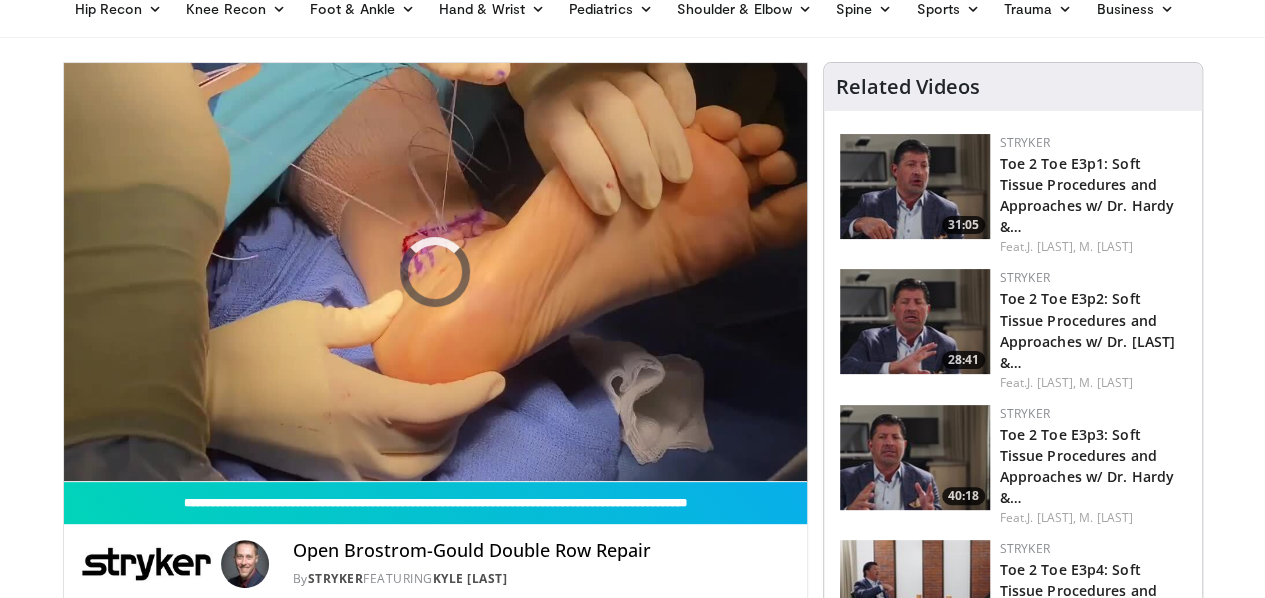 type 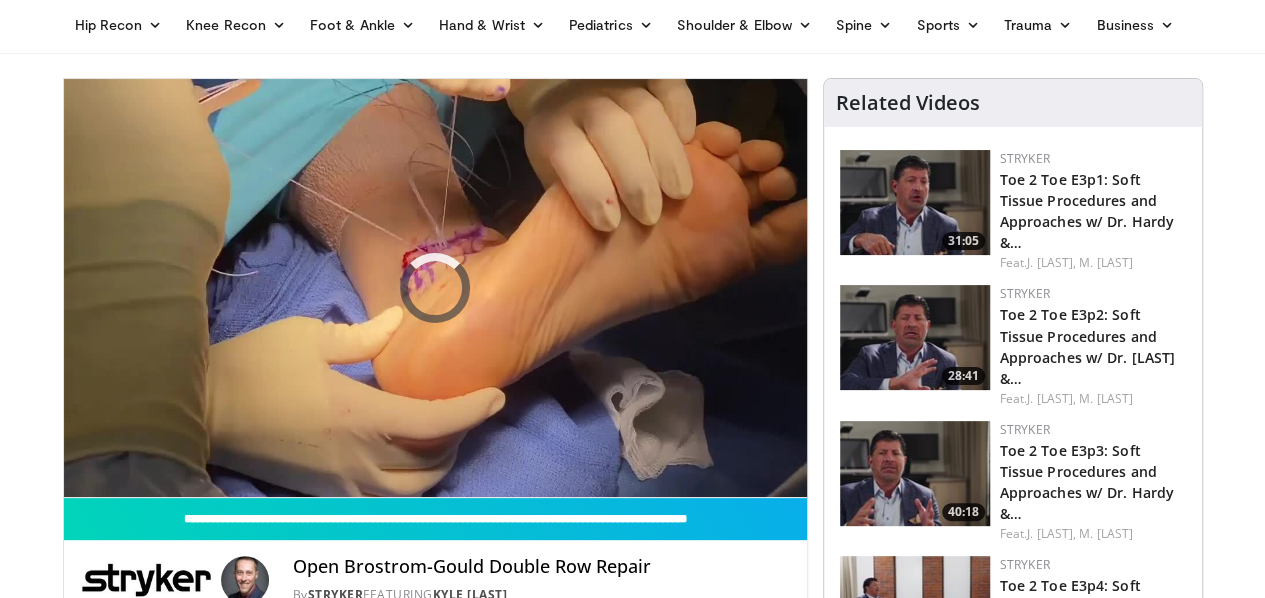 scroll, scrollTop: 75, scrollLeft: 0, axis: vertical 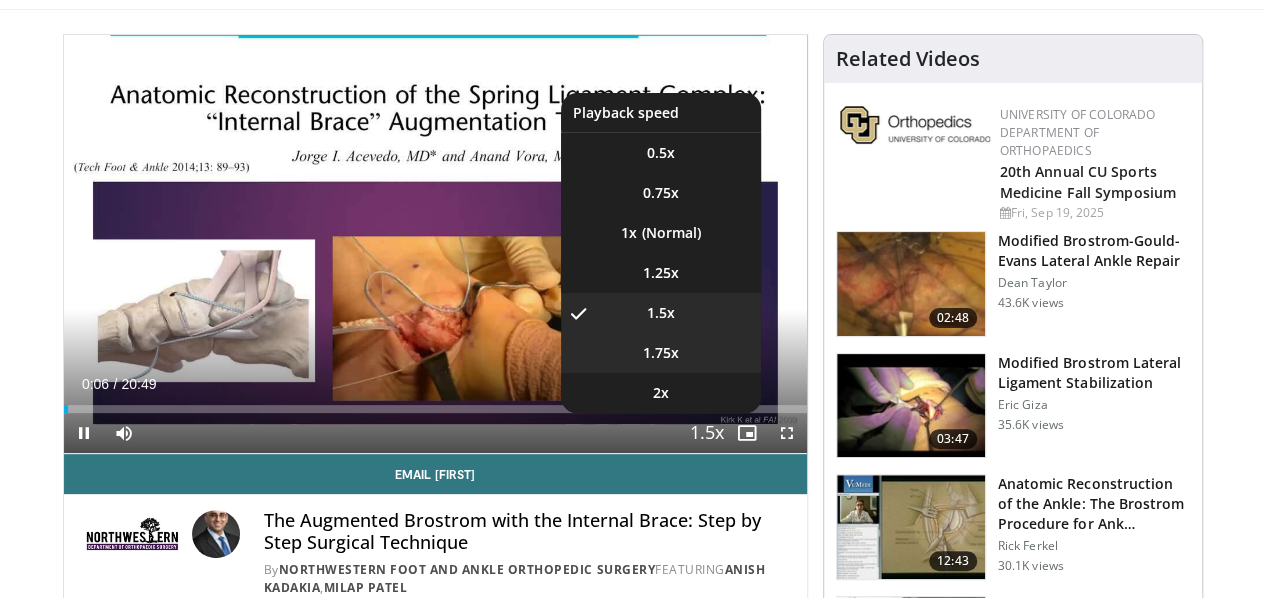 click on "1.75x" at bounding box center [661, 153] 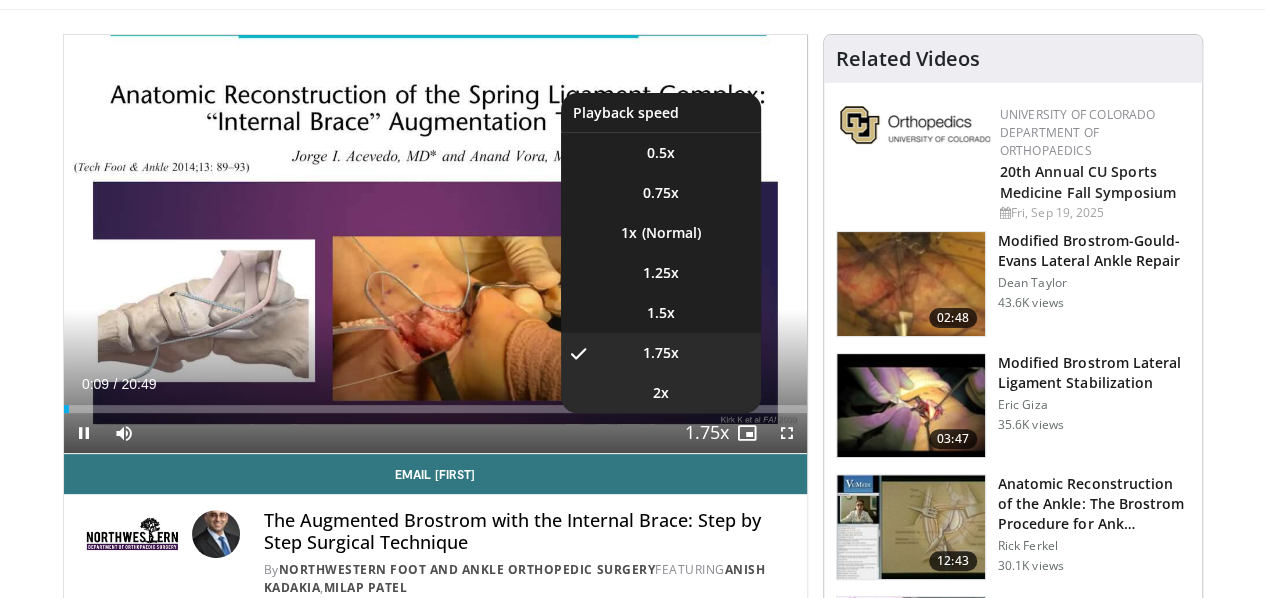 click on "2x" at bounding box center (661, 393) 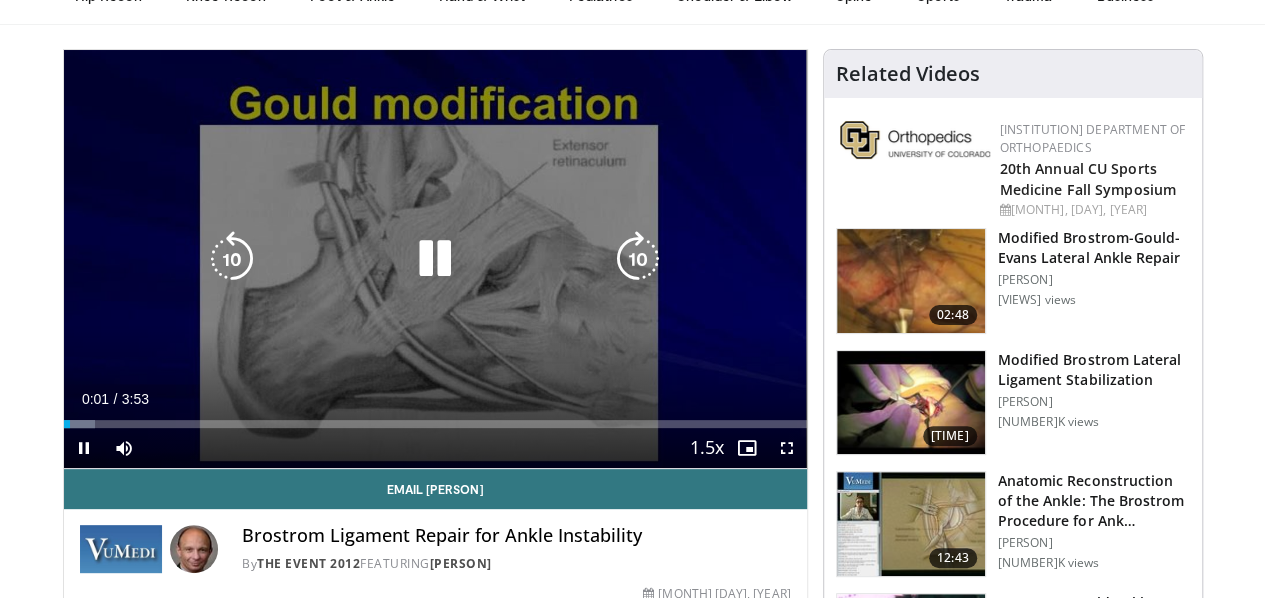 scroll, scrollTop: 115, scrollLeft: 0, axis: vertical 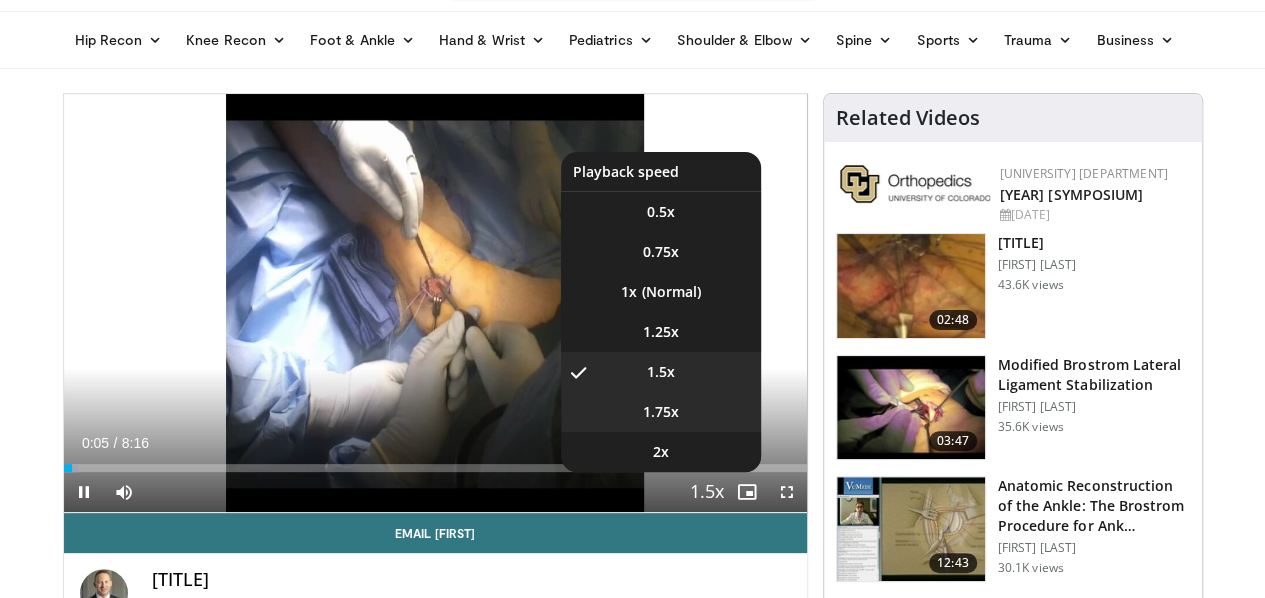 click on "1.75x" at bounding box center [661, 412] 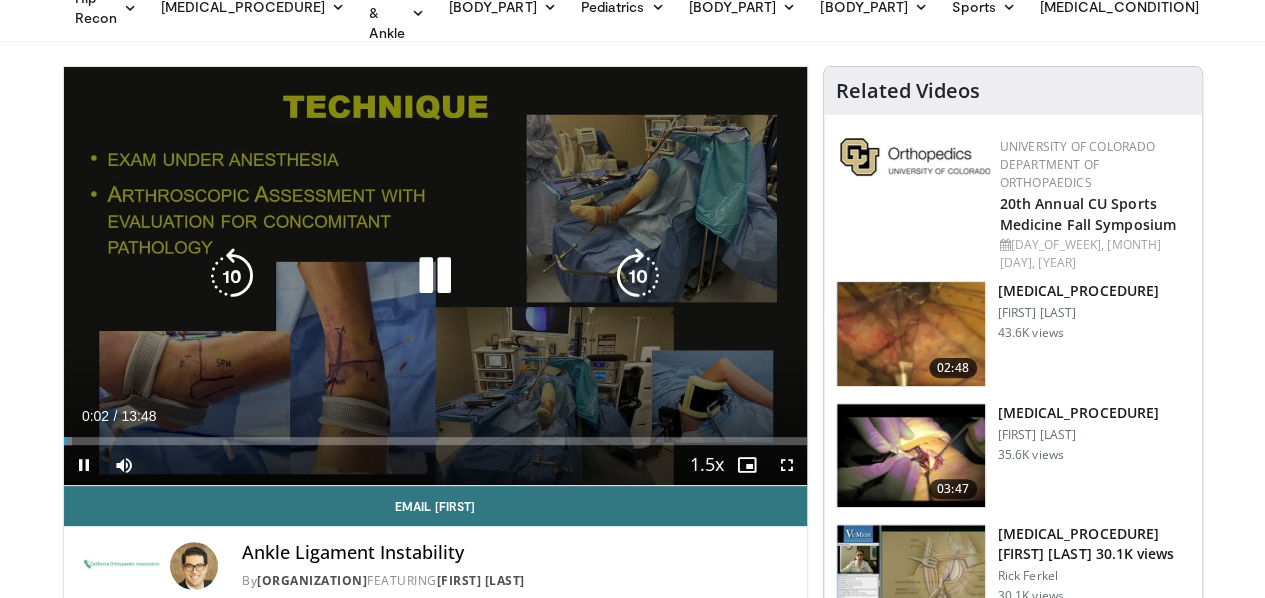 scroll, scrollTop: 102, scrollLeft: 0, axis: vertical 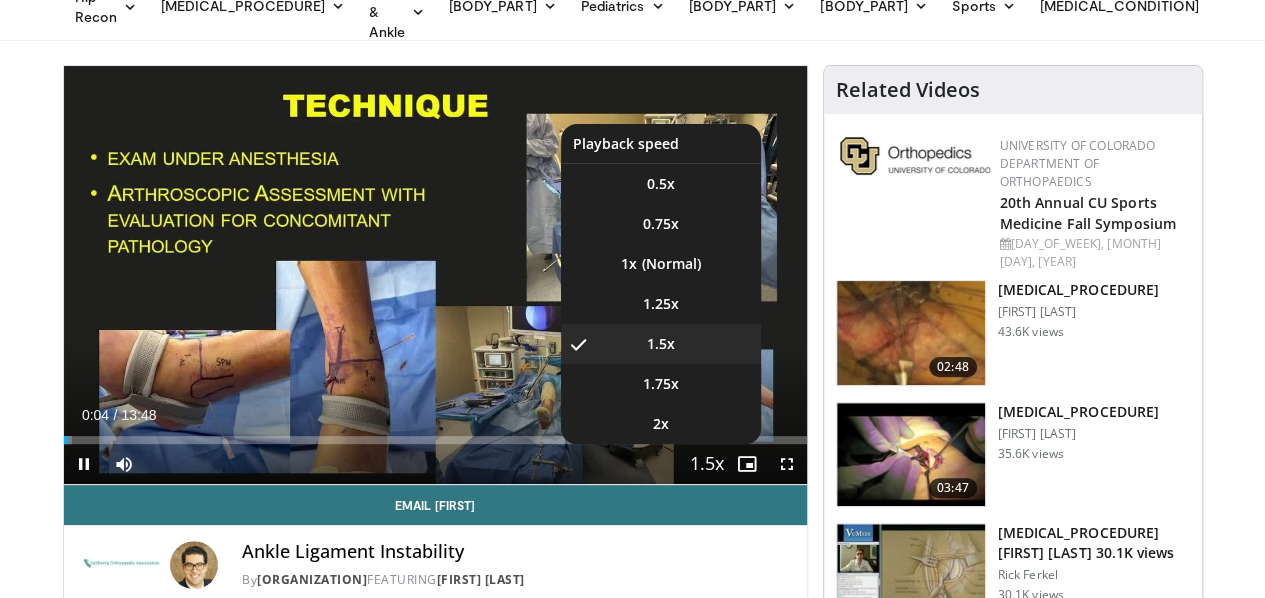 click at bounding box center [707, 465] 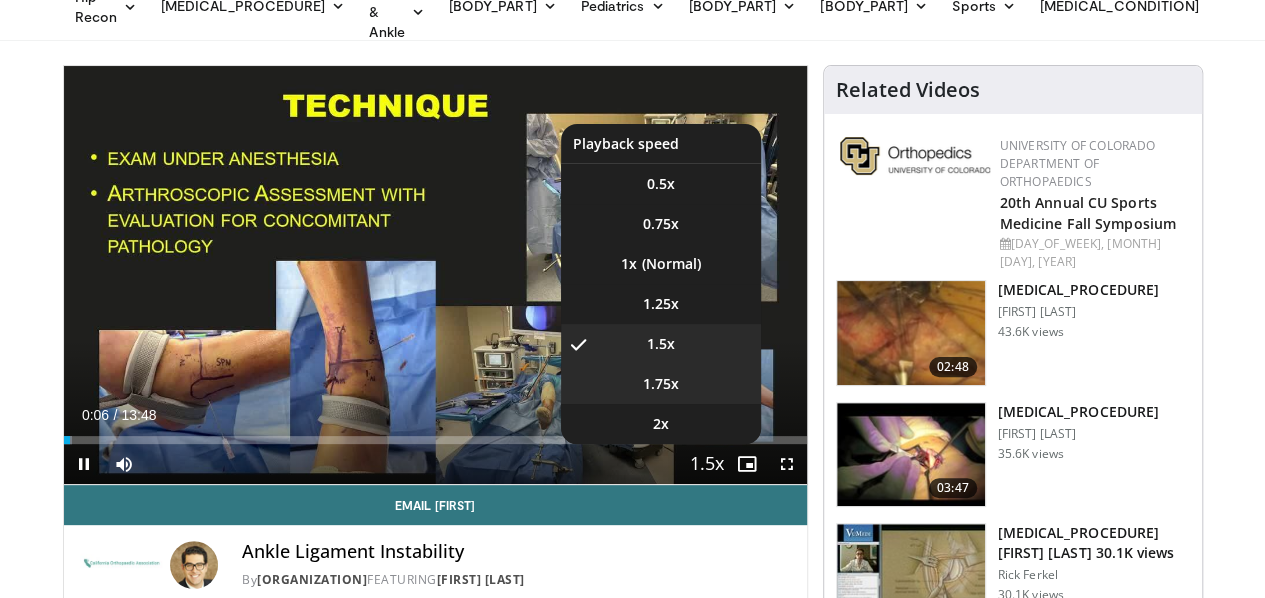 click on "1.75x" at bounding box center [661, 184] 